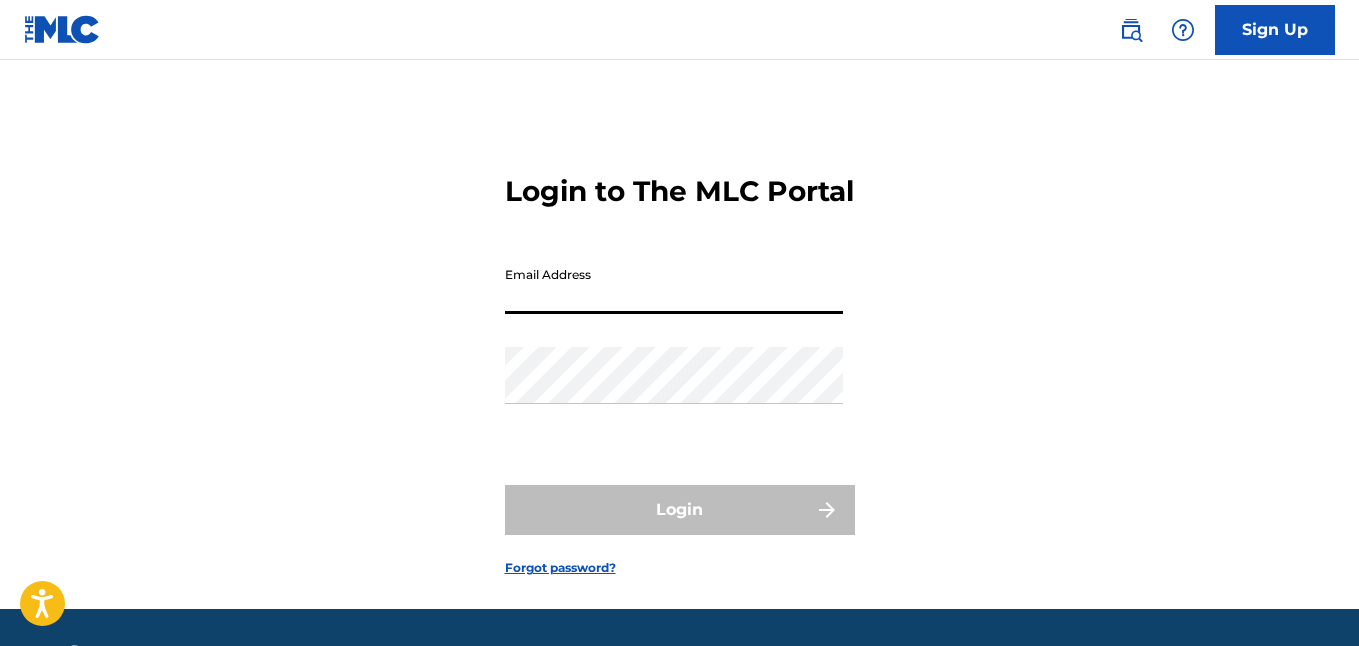 click on "Email Address" at bounding box center (674, 285) 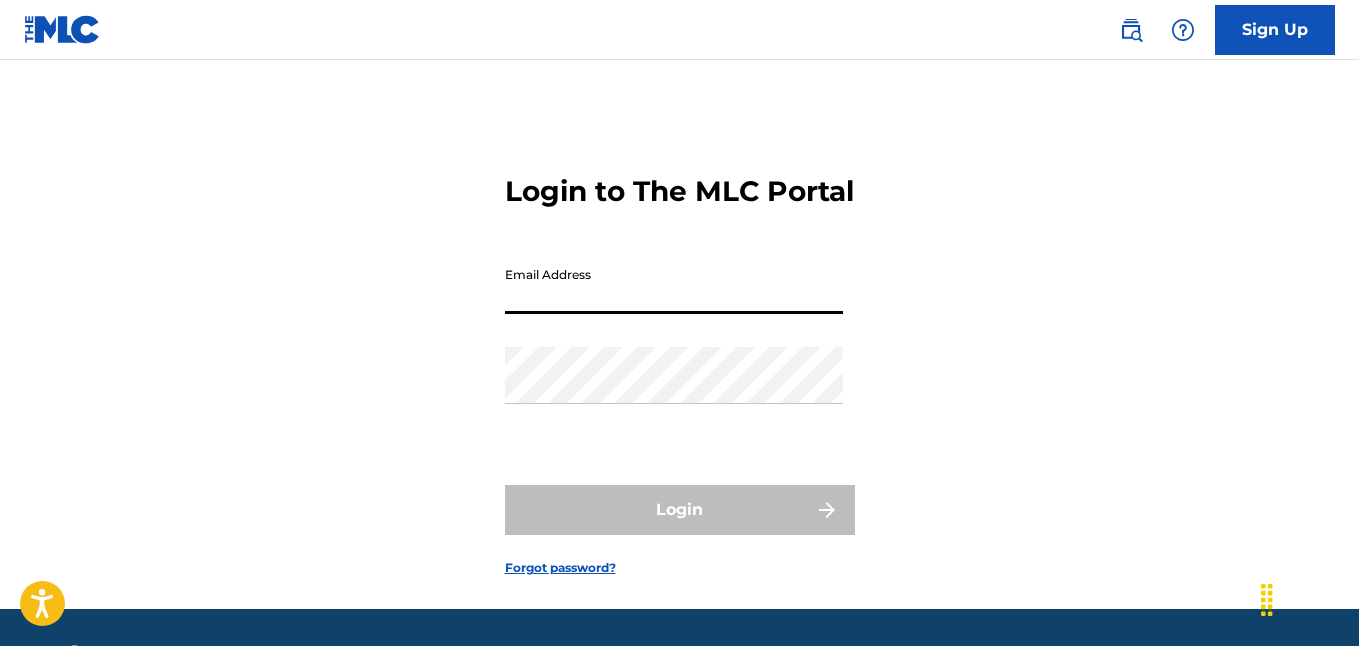 type on "[EMAIL]" 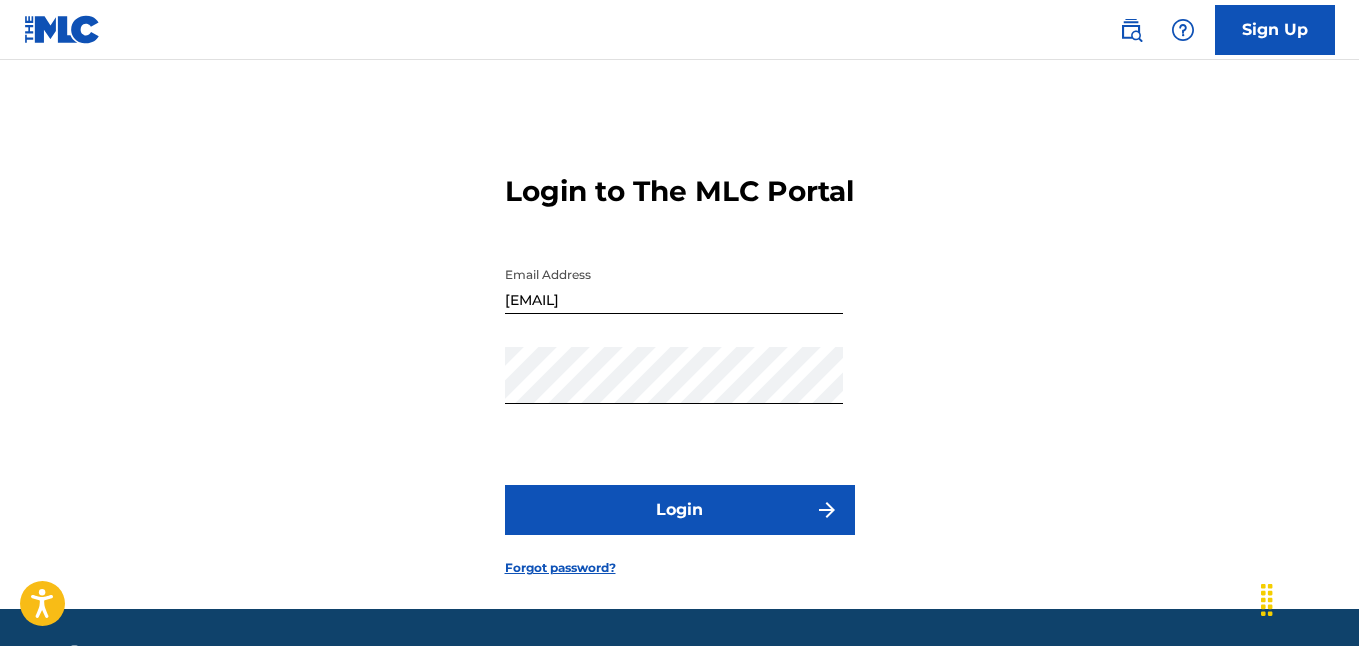 click on "Login" at bounding box center (680, 510) 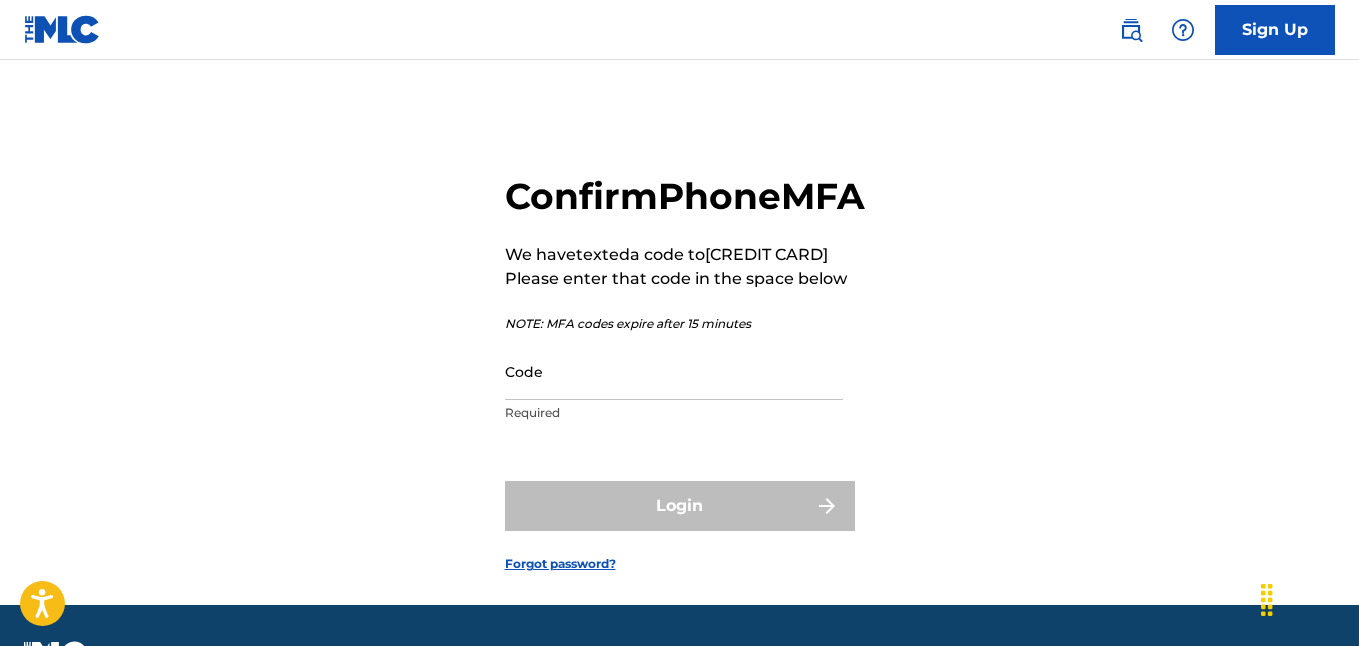 click on "Code" at bounding box center [674, 371] 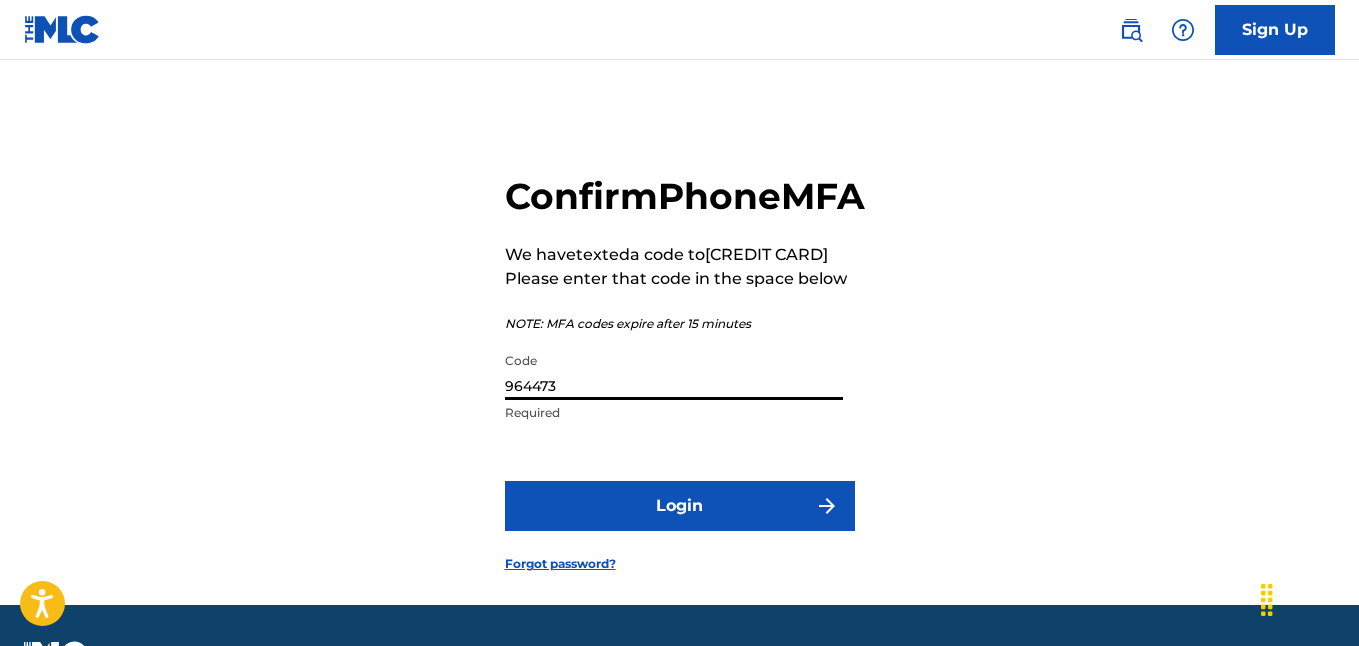 type on "964473" 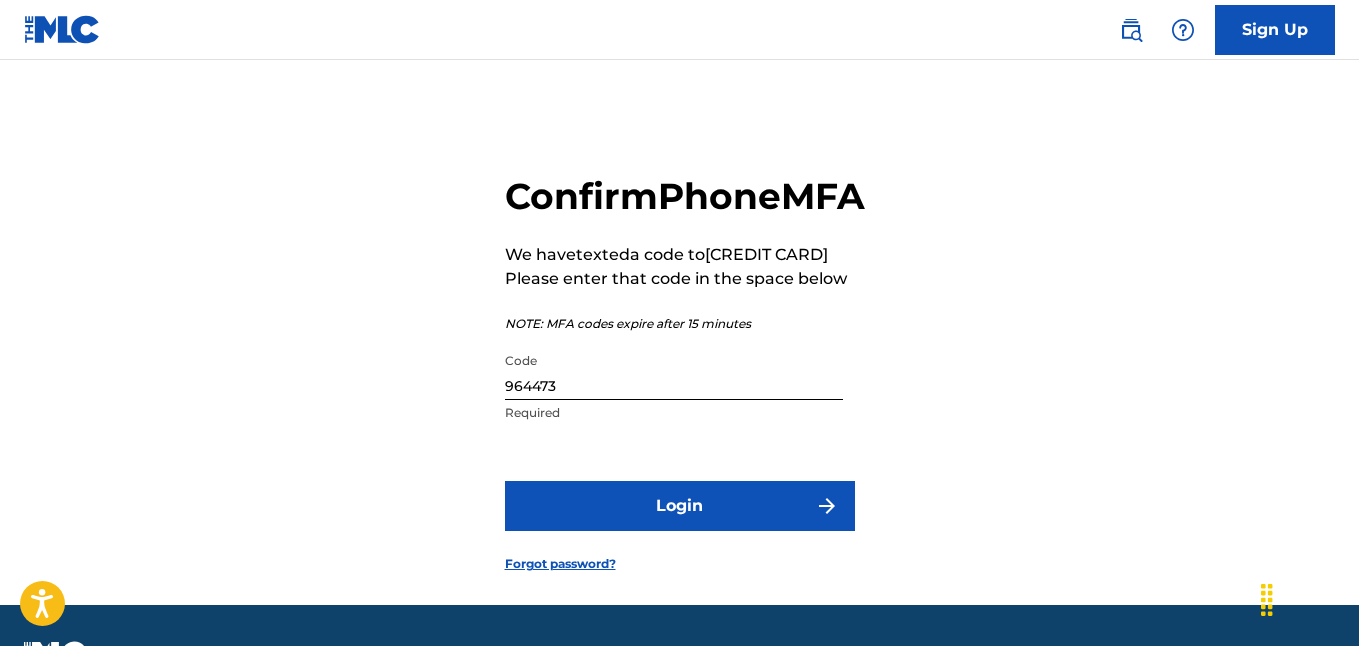 click on "Login" at bounding box center (680, 506) 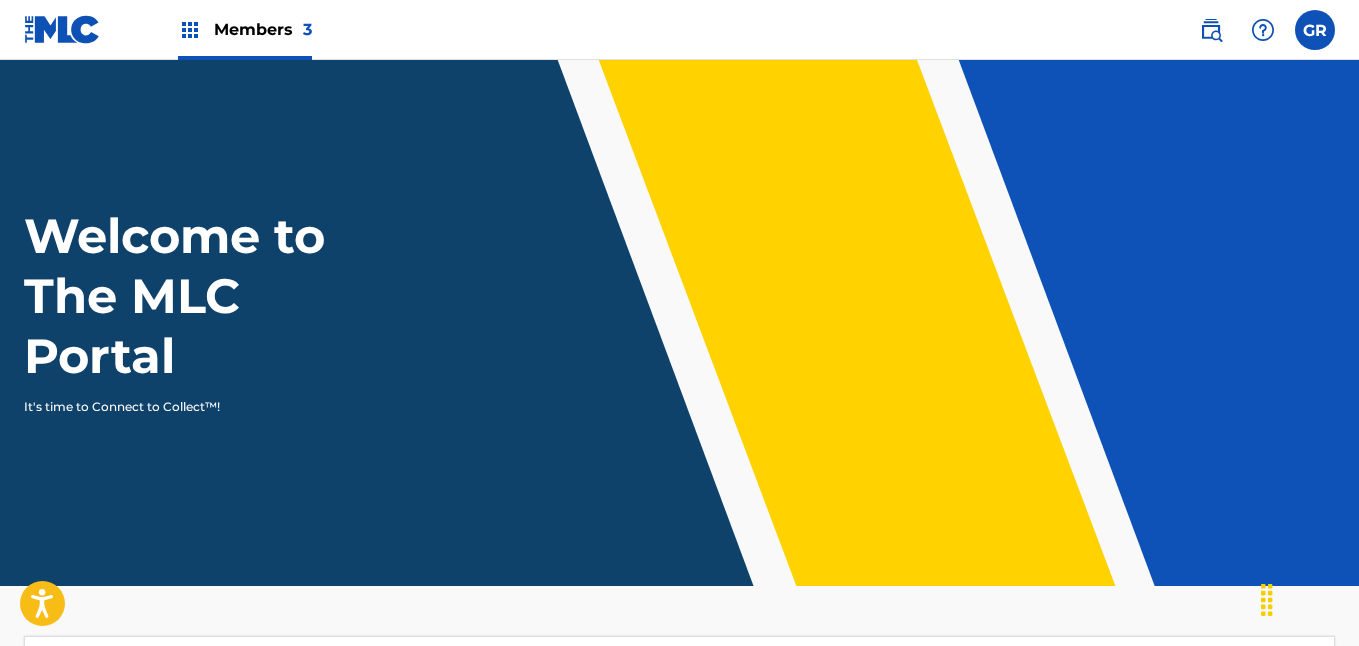 scroll, scrollTop: 0, scrollLeft: 0, axis: both 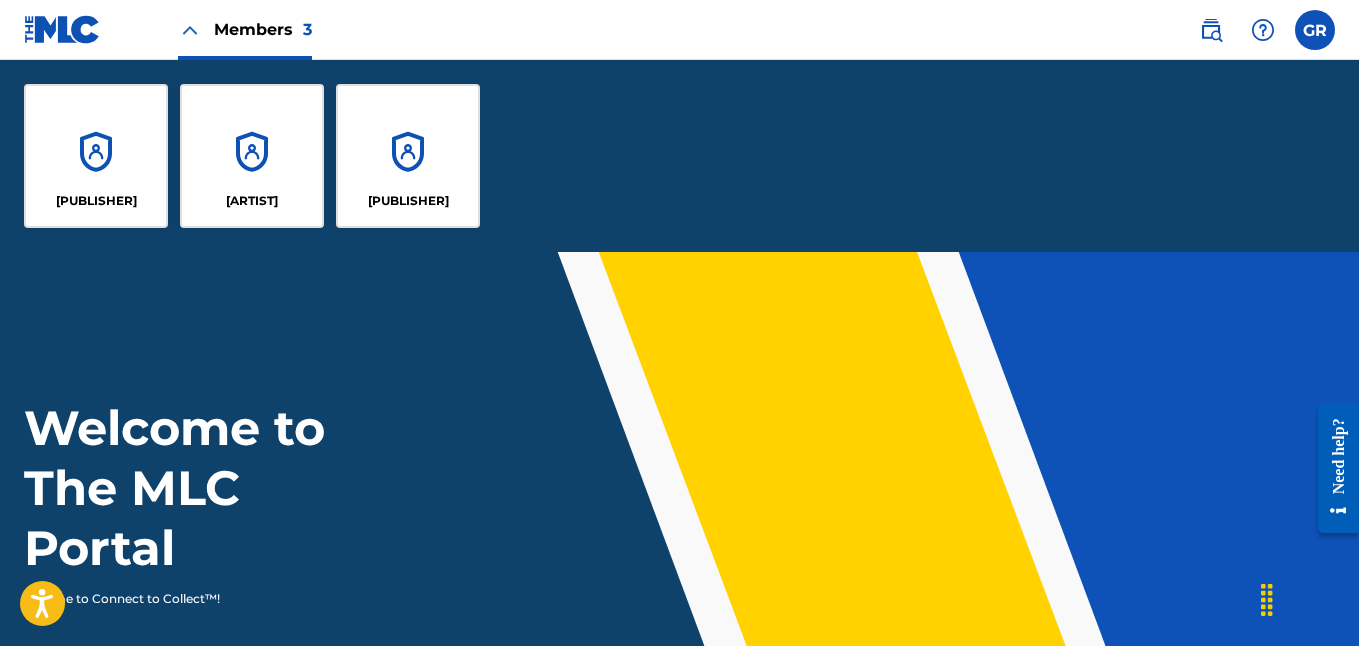 click on "[ARTIST]" at bounding box center [252, 156] 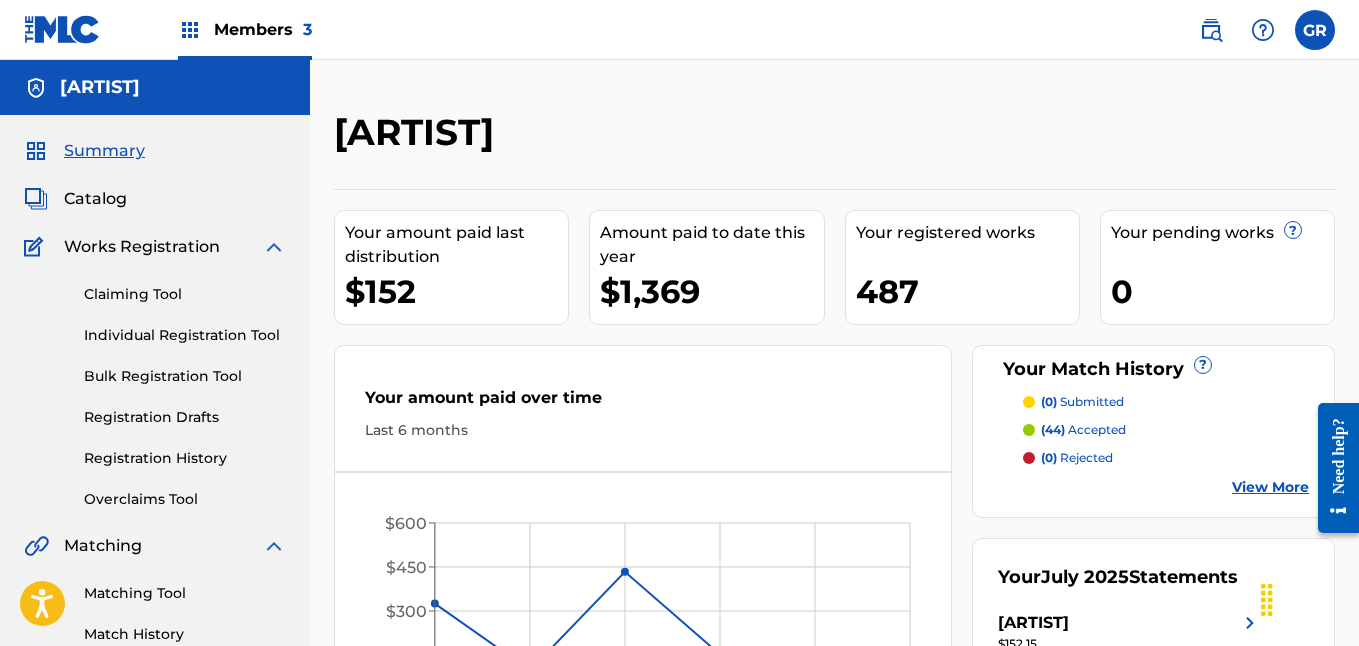 click on "Registration History" at bounding box center [185, 458] 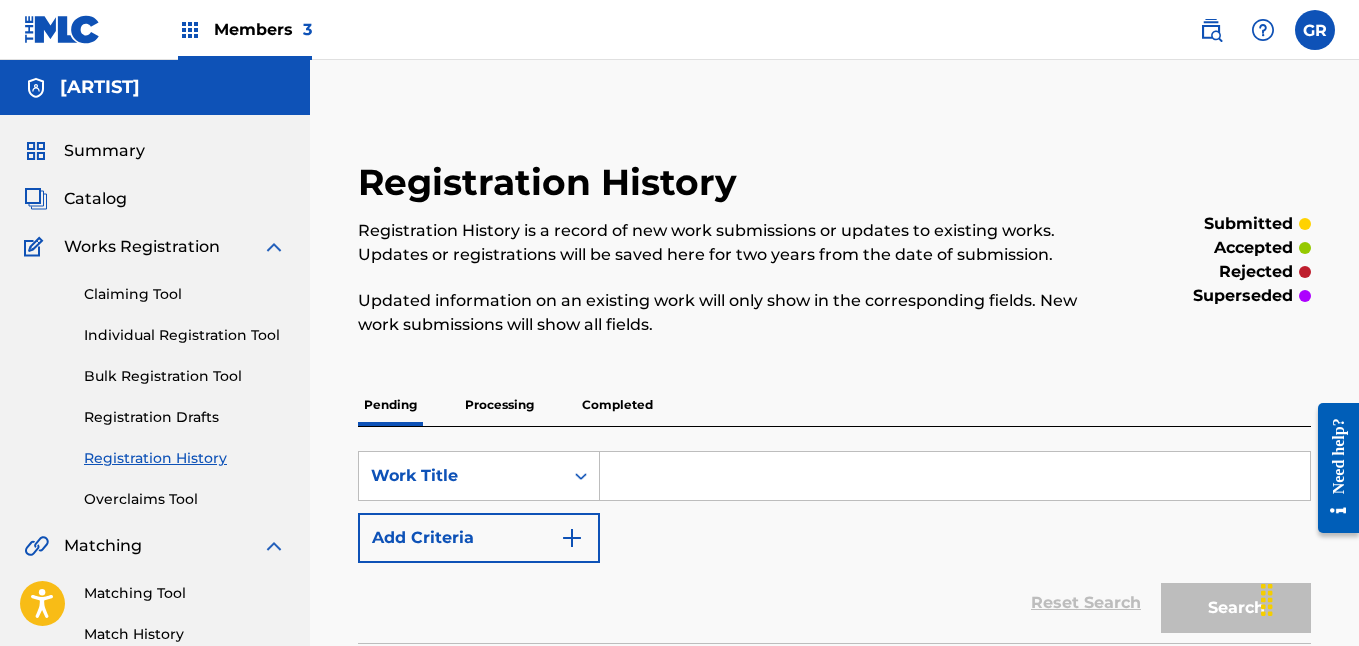 click on "Processing" at bounding box center (499, 405) 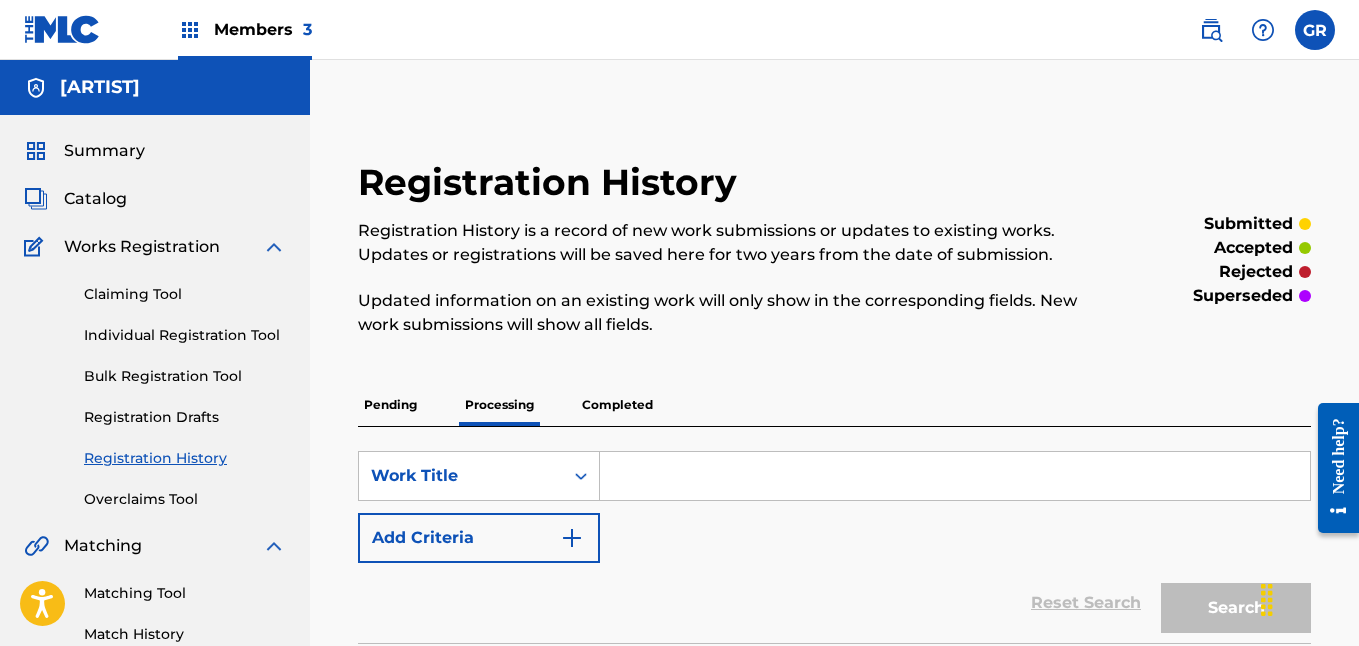 click on "Completed" at bounding box center [617, 405] 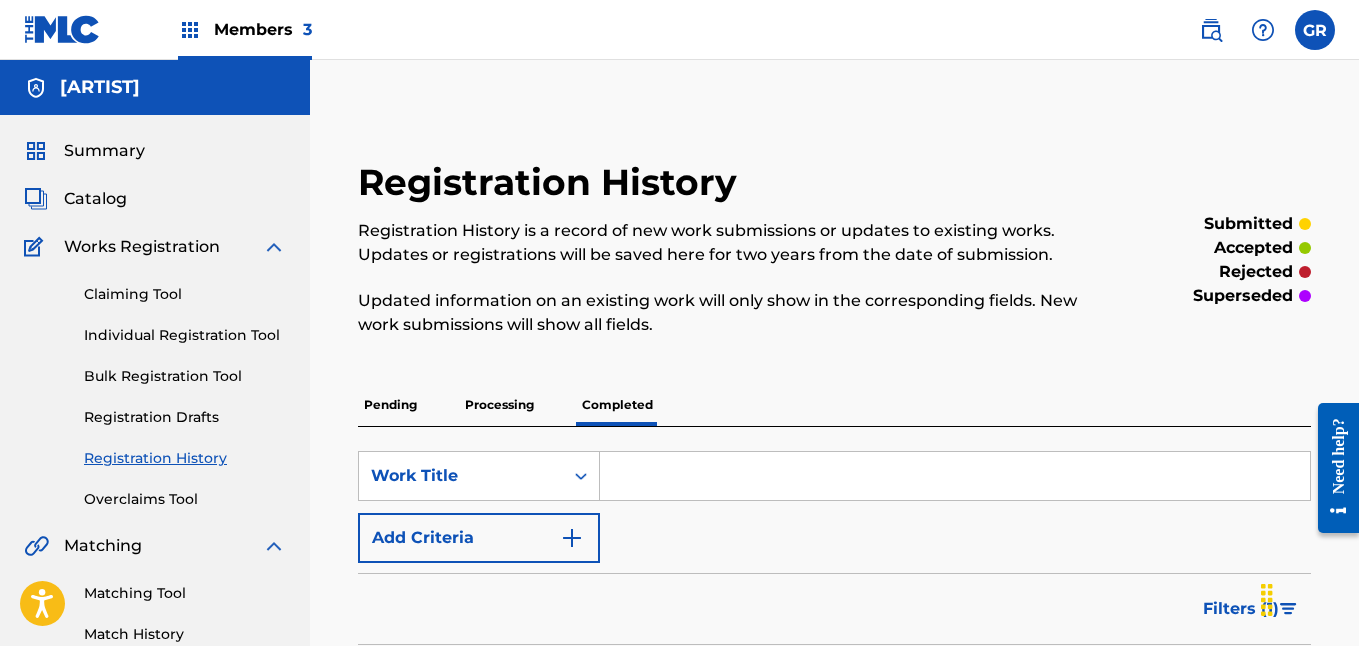 click on "Processing" at bounding box center [499, 405] 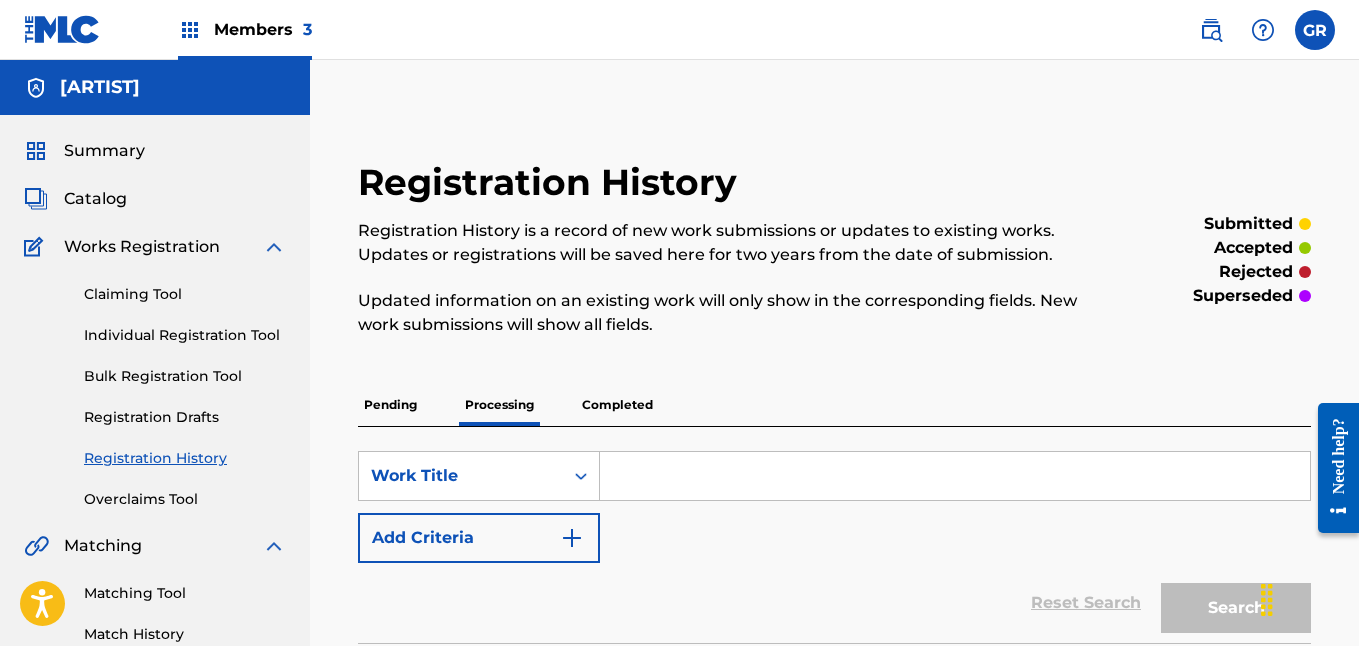 click on "Pending" at bounding box center [390, 405] 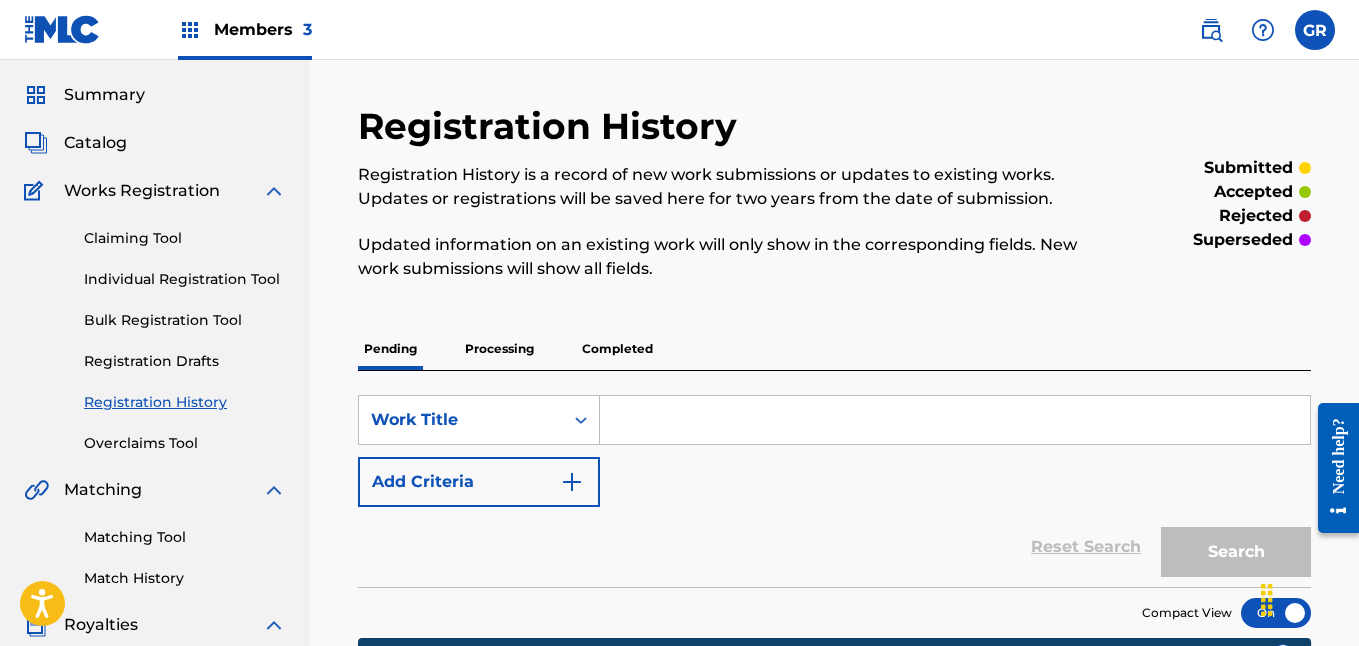 scroll, scrollTop: 51, scrollLeft: 0, axis: vertical 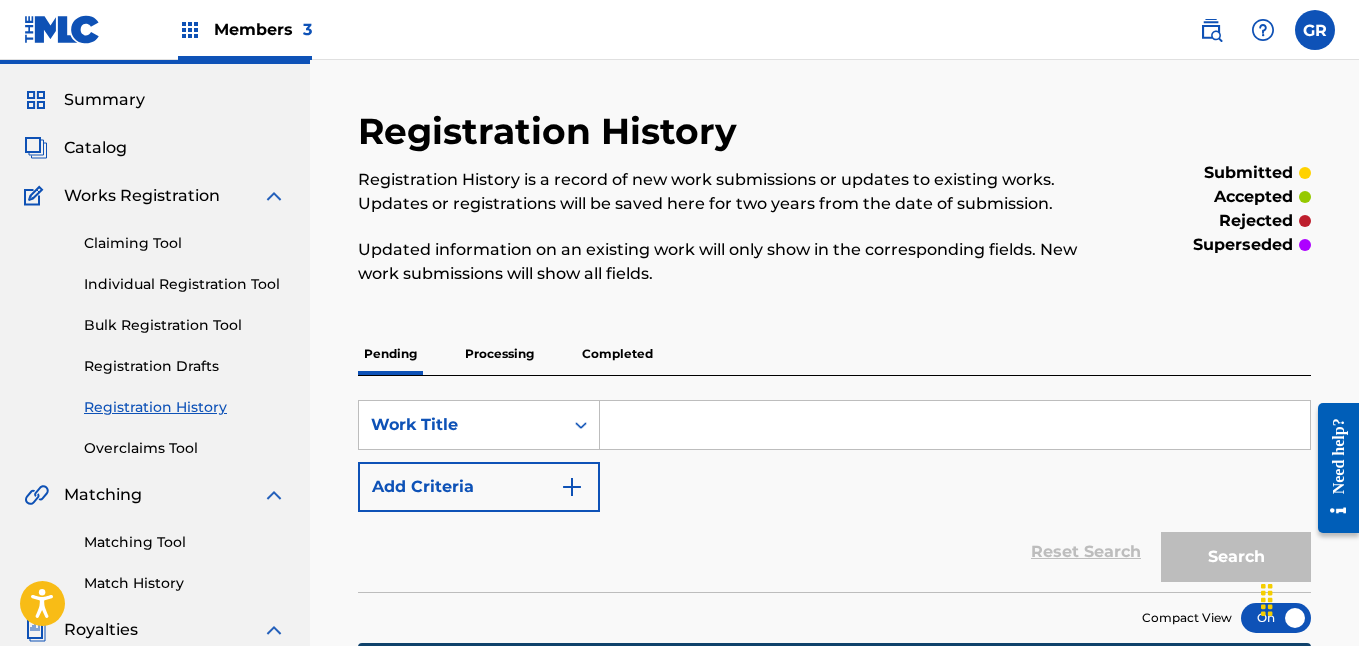 click on "Registration Drafts" at bounding box center [185, 366] 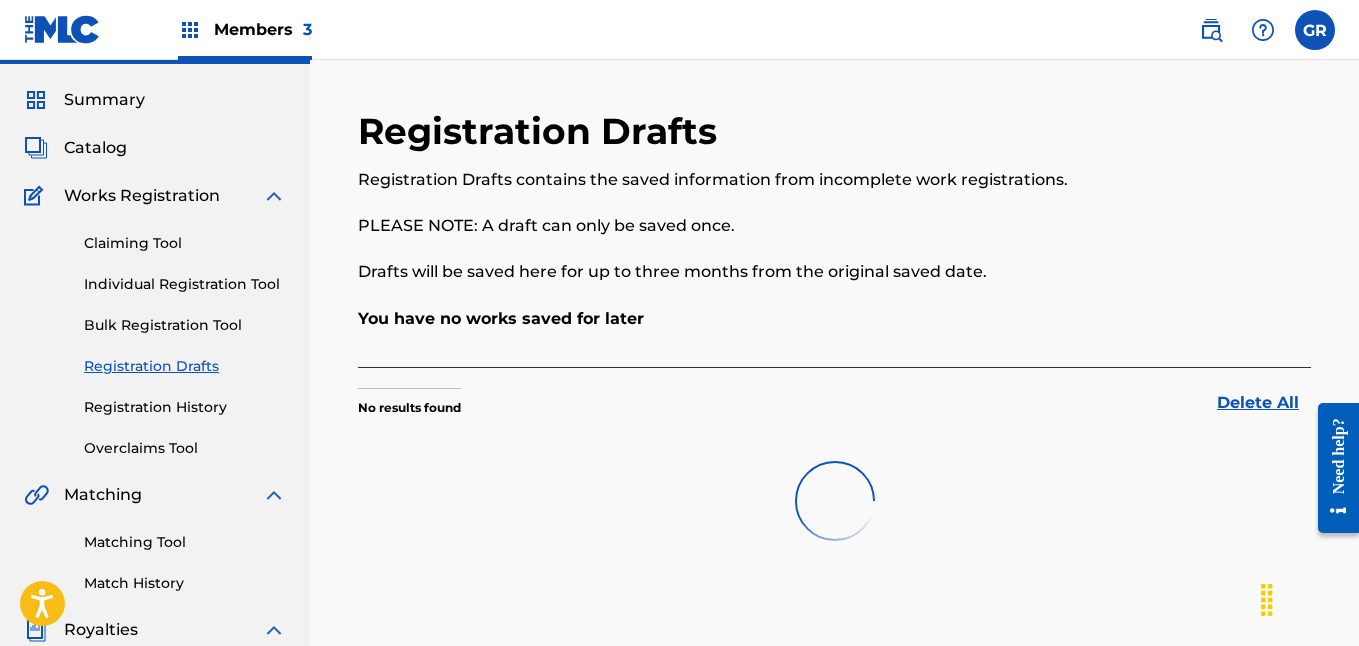 scroll, scrollTop: 0, scrollLeft: 0, axis: both 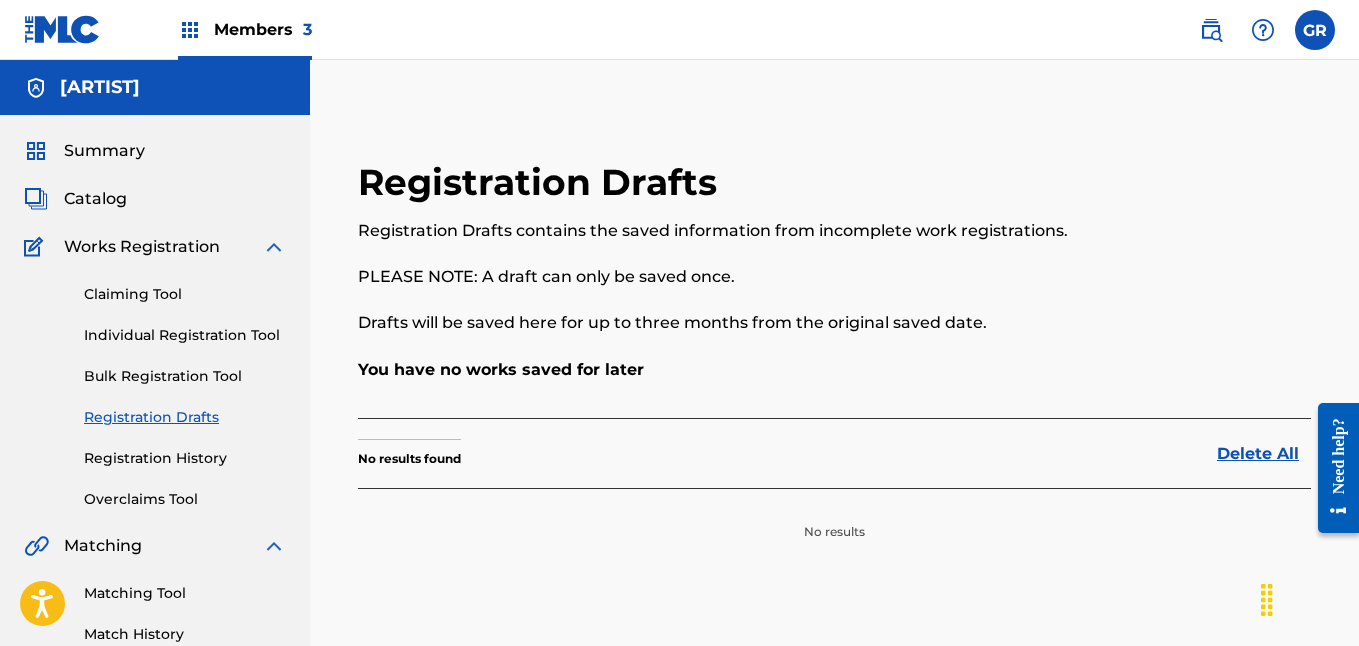 click on "Registration Drafts" at bounding box center [185, 417] 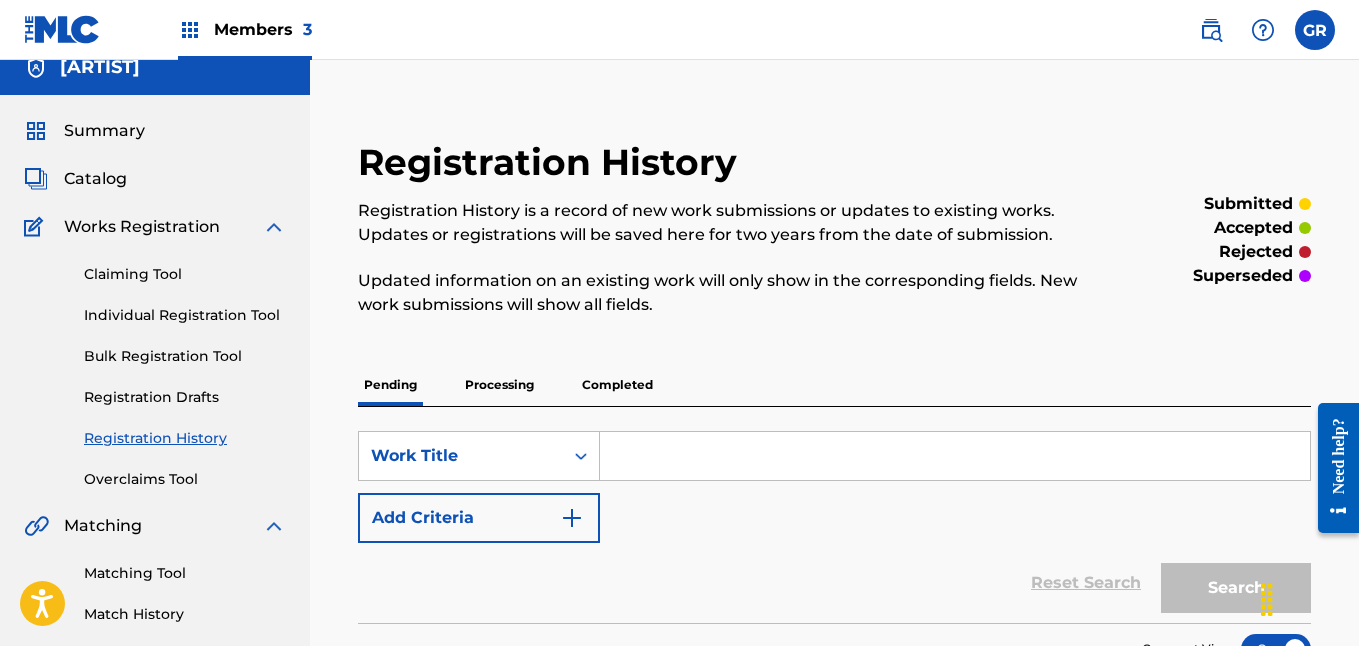 scroll, scrollTop: 0, scrollLeft: 0, axis: both 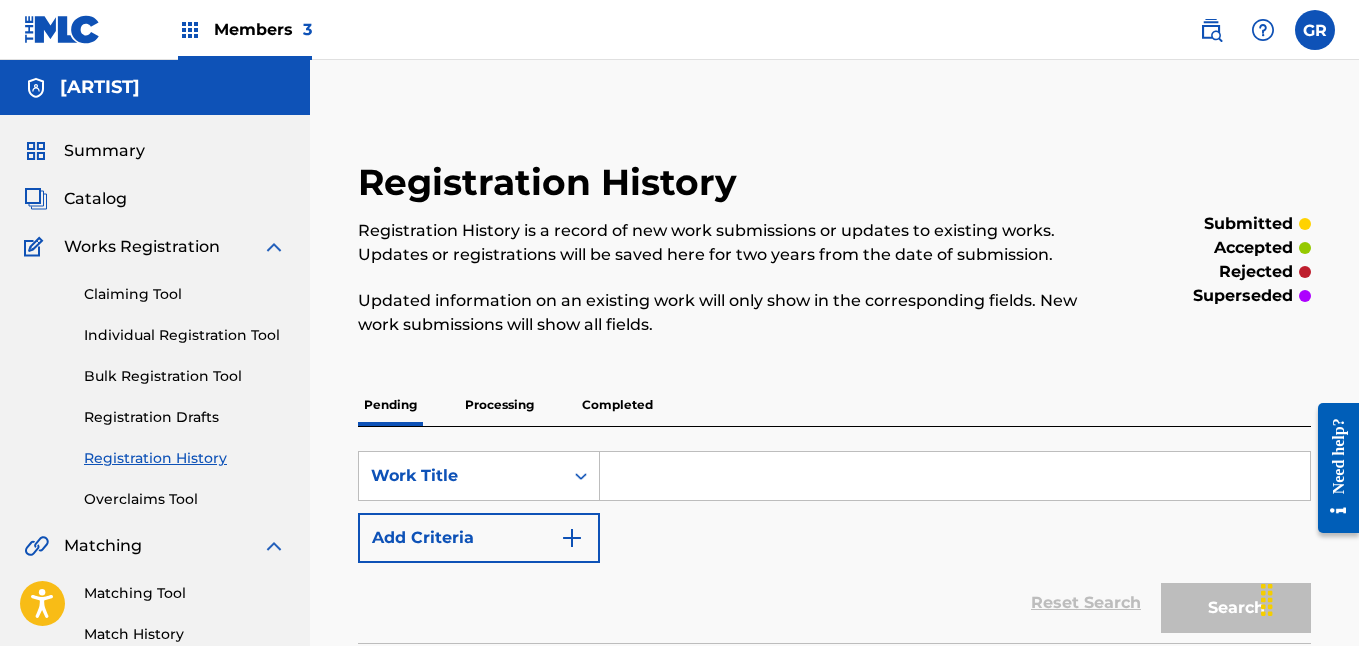 click on "Overclaims Tool" at bounding box center (185, 499) 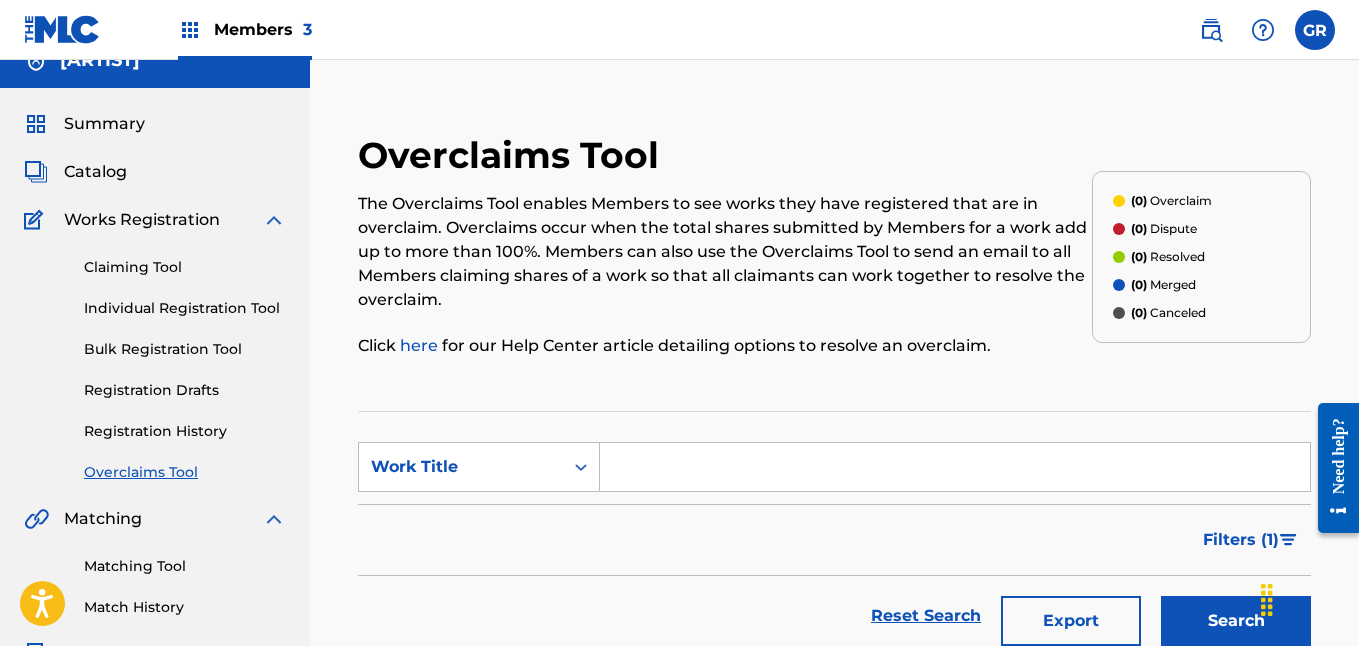 scroll, scrollTop: 0, scrollLeft: 0, axis: both 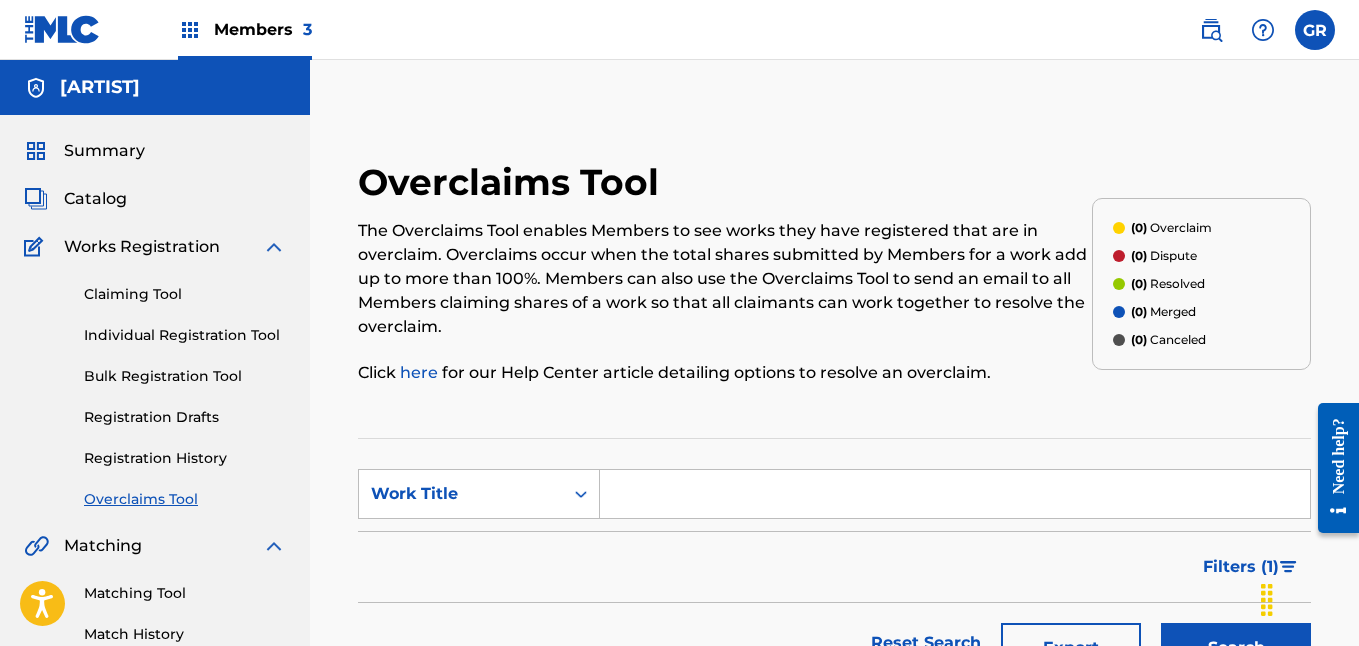 click on "Members    3" at bounding box center (263, 29) 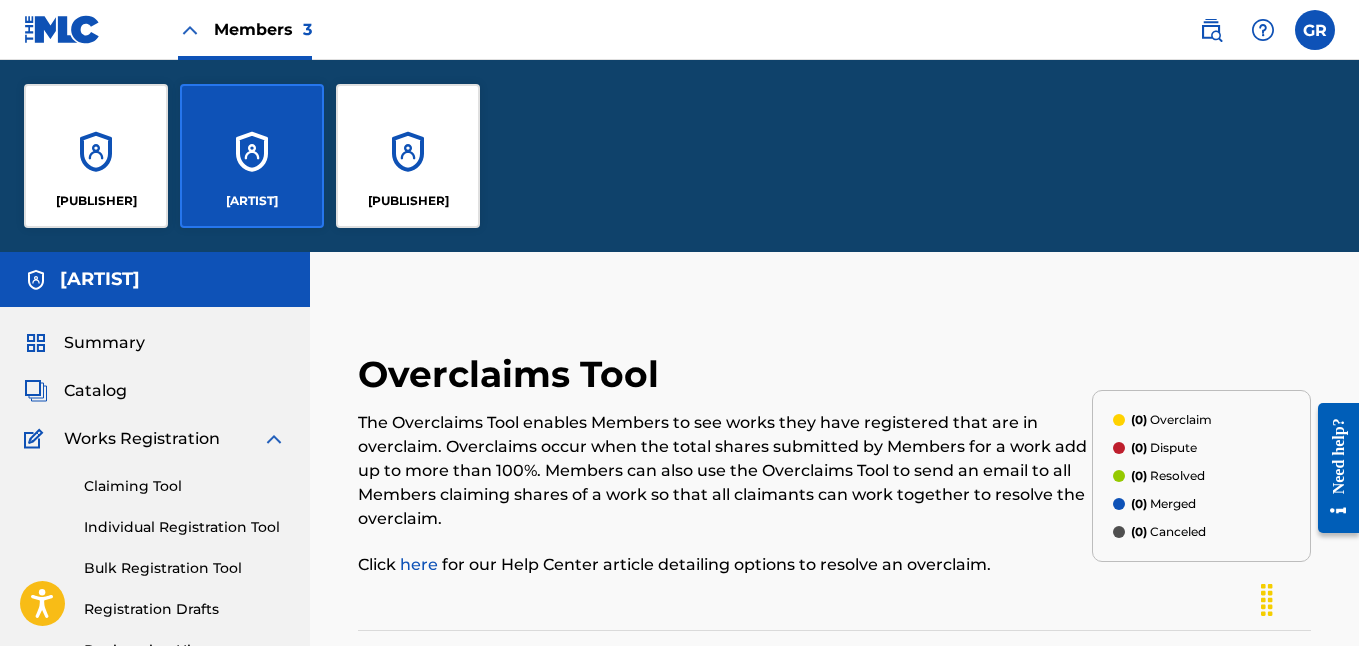 click on "[PUBLISHER]" at bounding box center (96, 156) 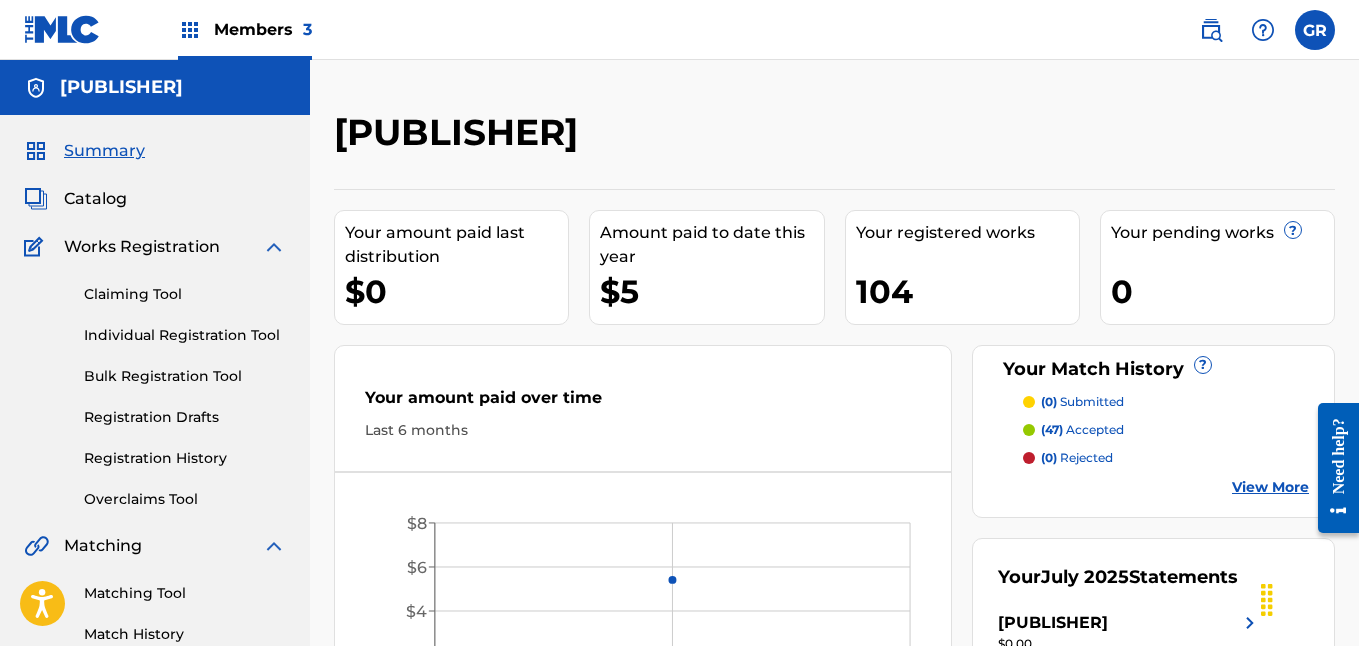 click on "Members    3" at bounding box center (263, 29) 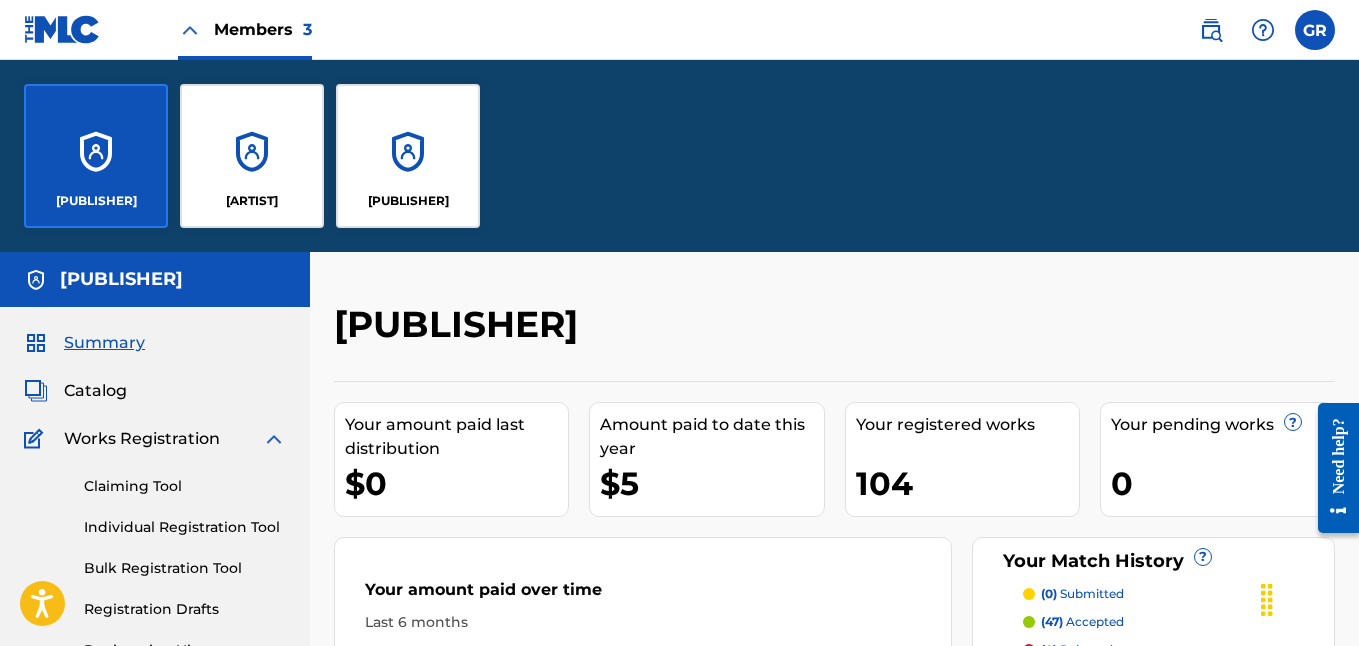 click on "[ARTIST]" at bounding box center (252, 156) 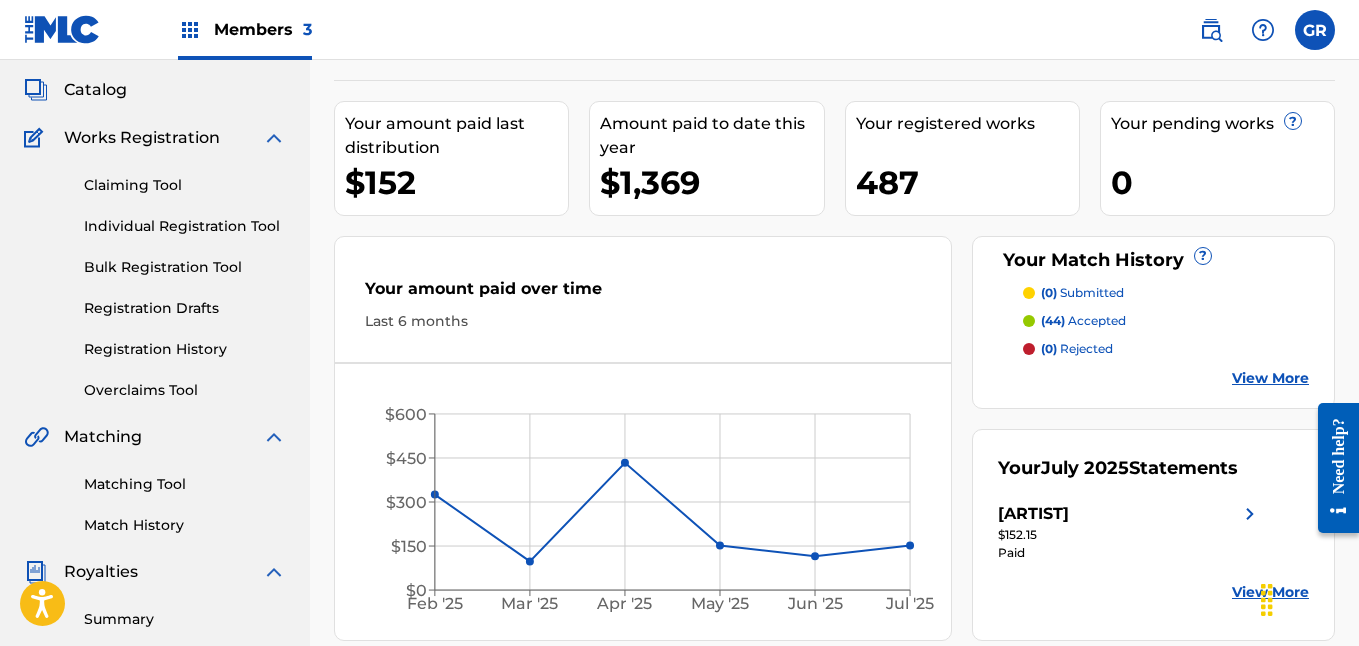 scroll, scrollTop: 0, scrollLeft: 0, axis: both 